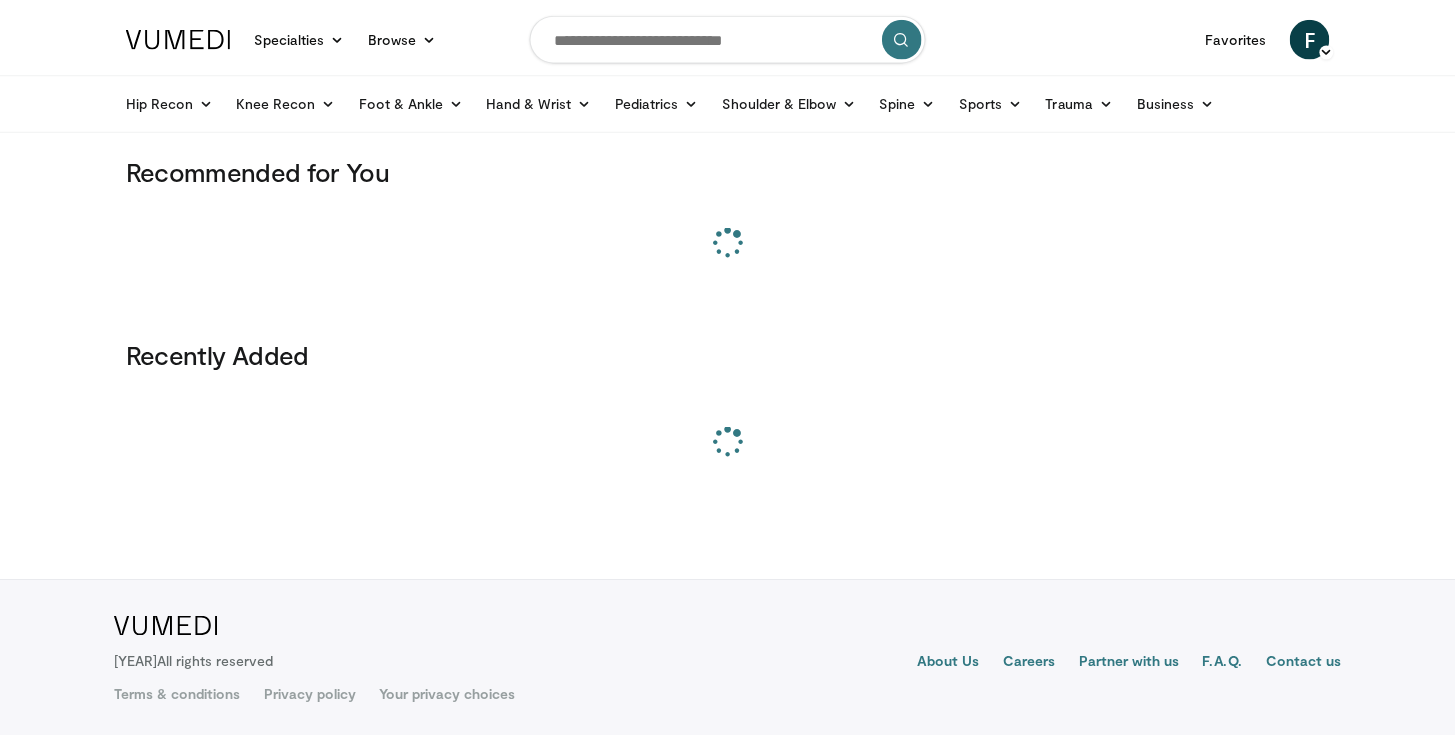 scroll, scrollTop: 0, scrollLeft: 0, axis: both 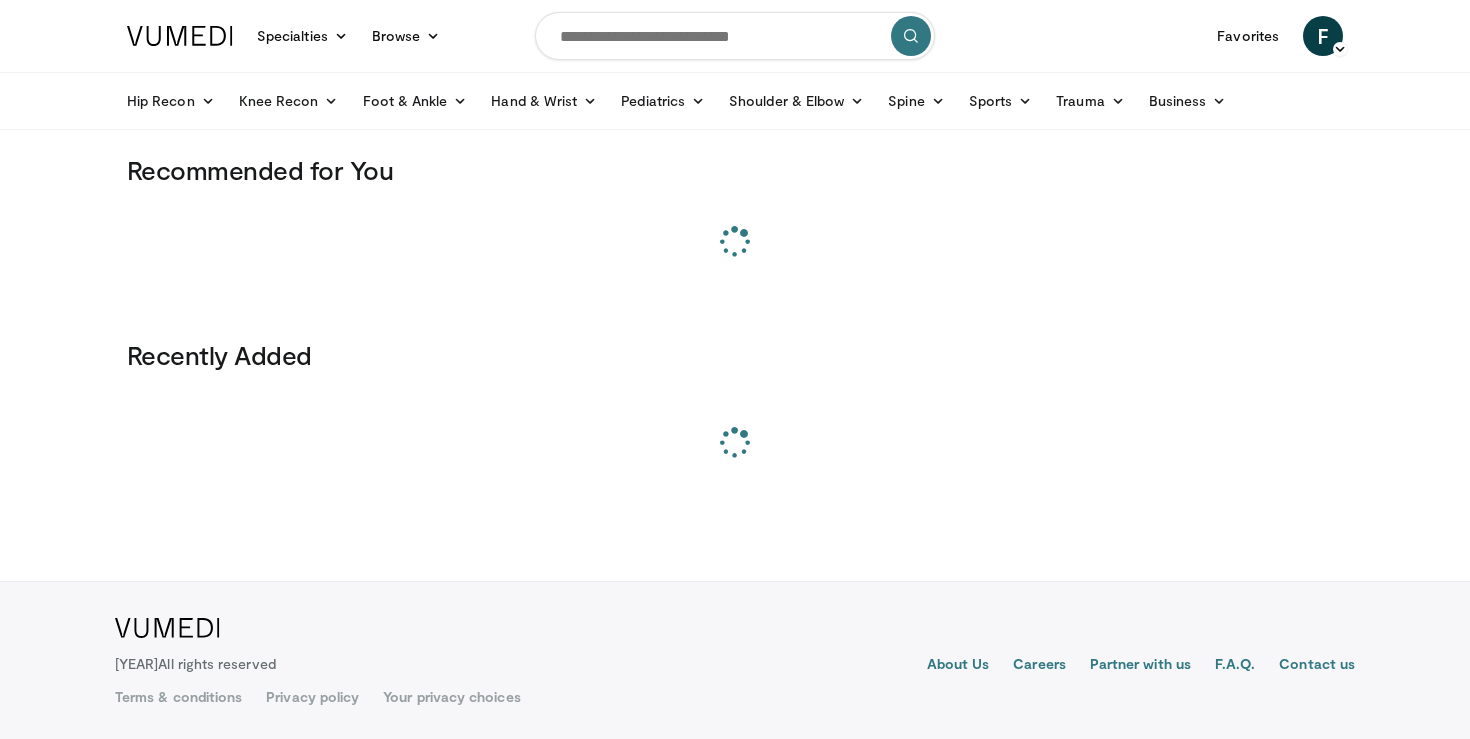 click at bounding box center (735, 36) 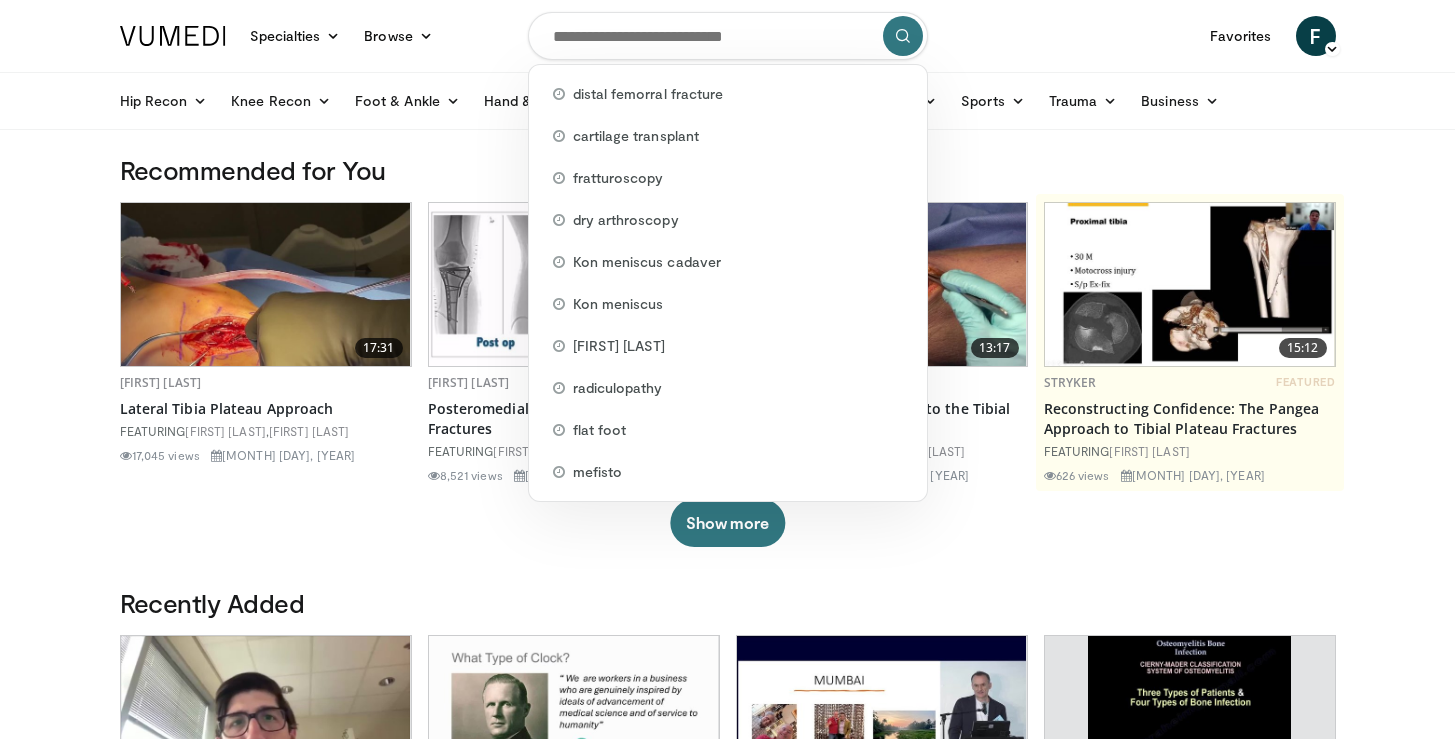 paste on "**********" 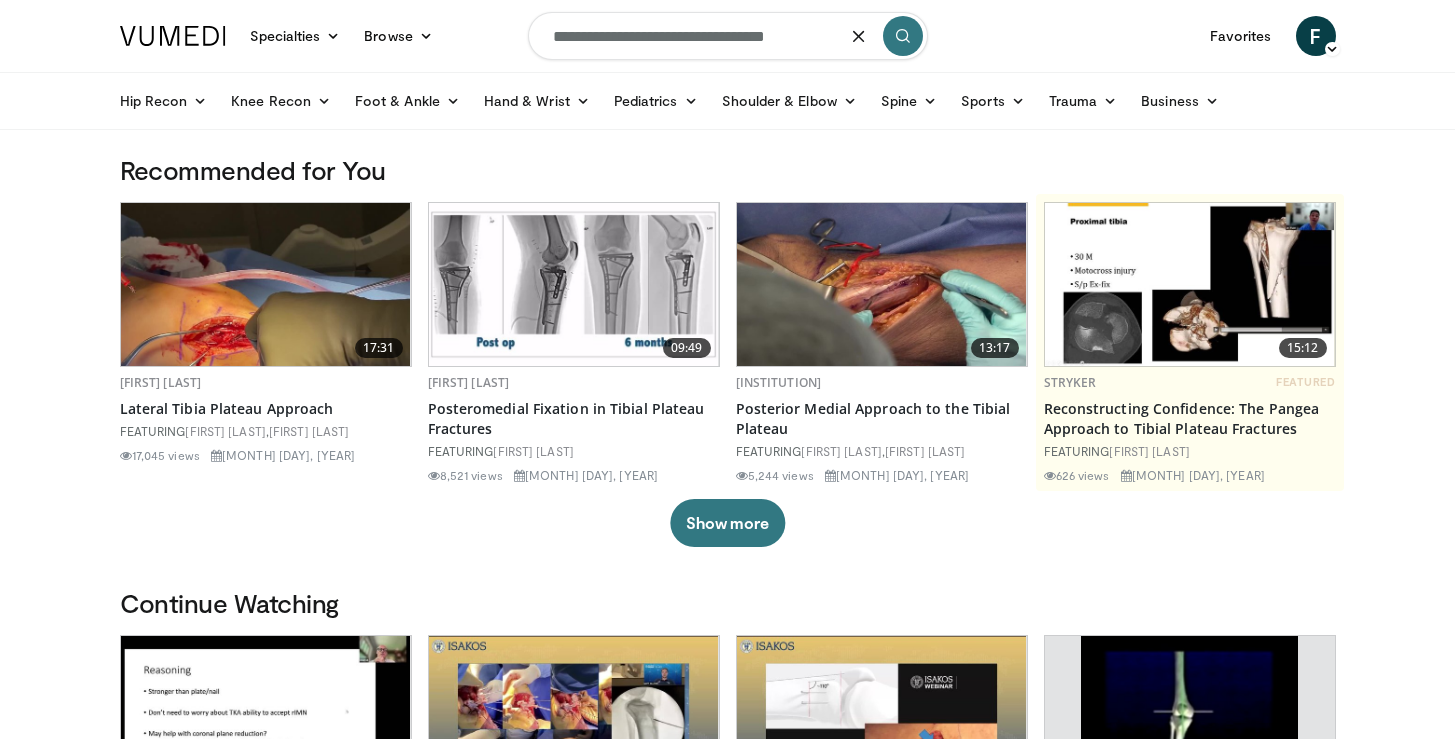 click on "**********" at bounding box center [728, 36] 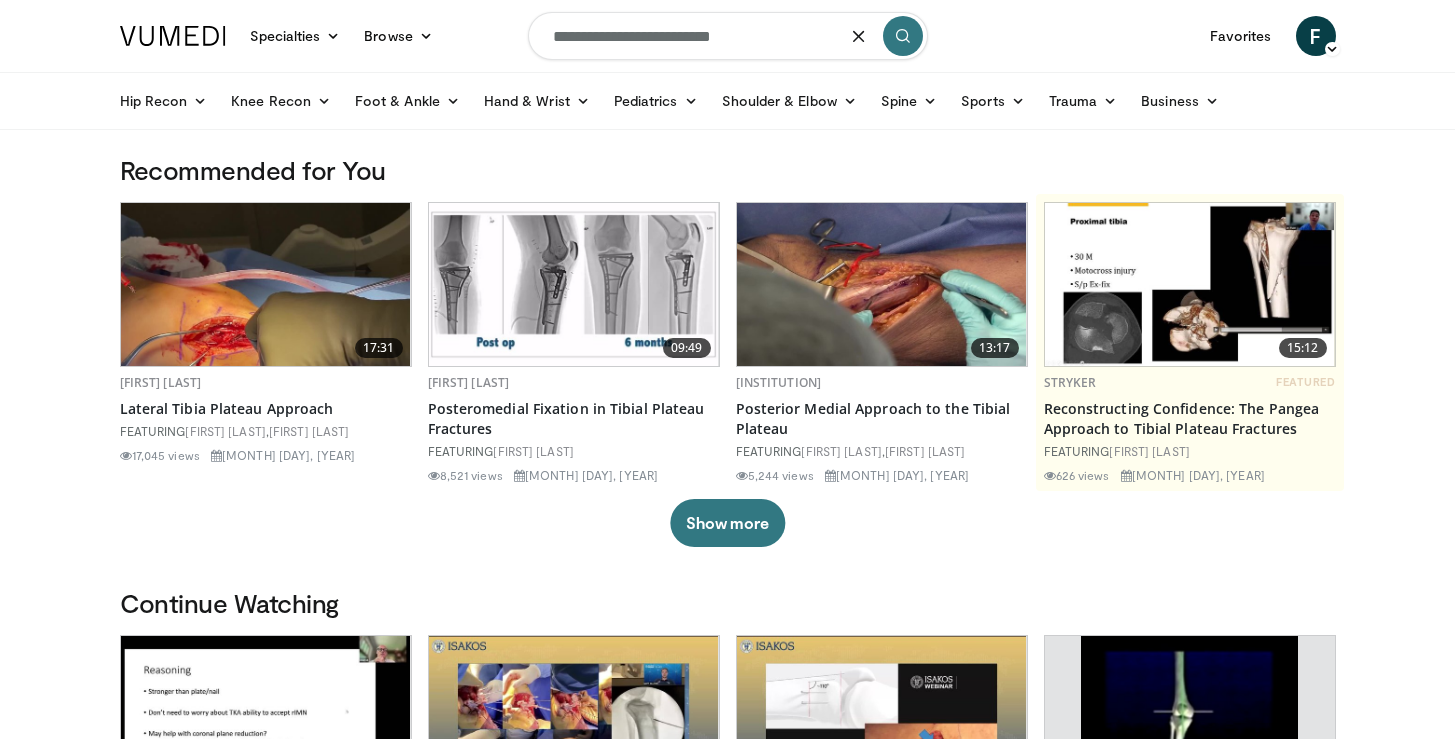type on "**********" 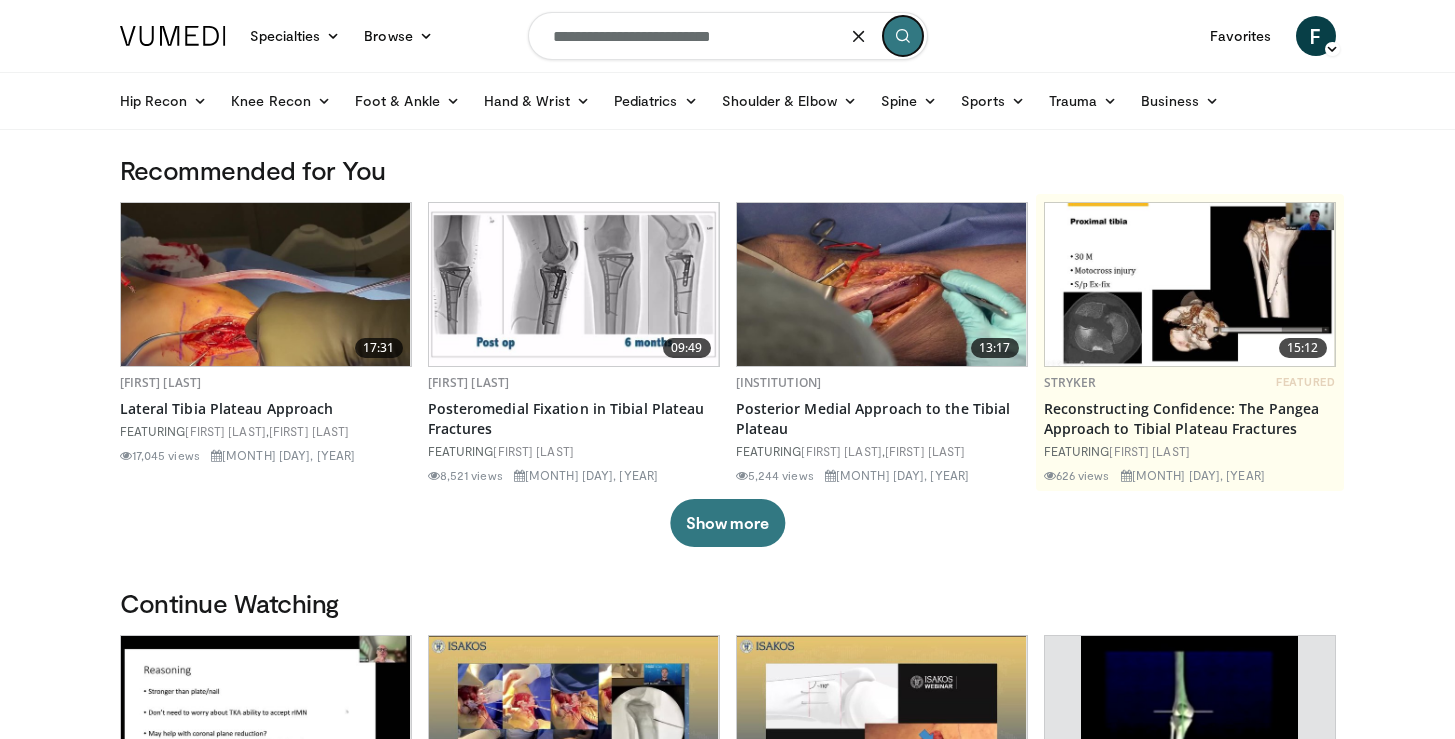 click at bounding box center [903, 36] 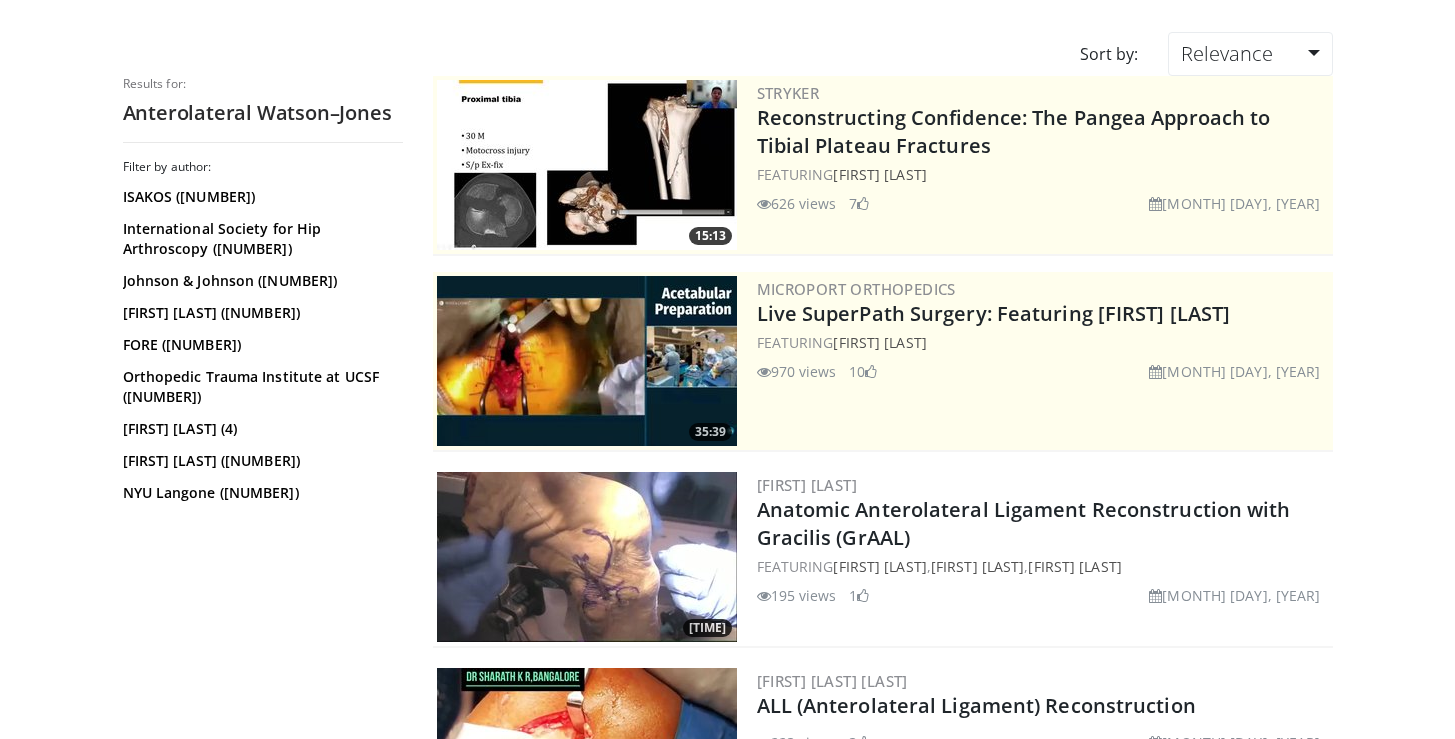 scroll, scrollTop: 0, scrollLeft: 0, axis: both 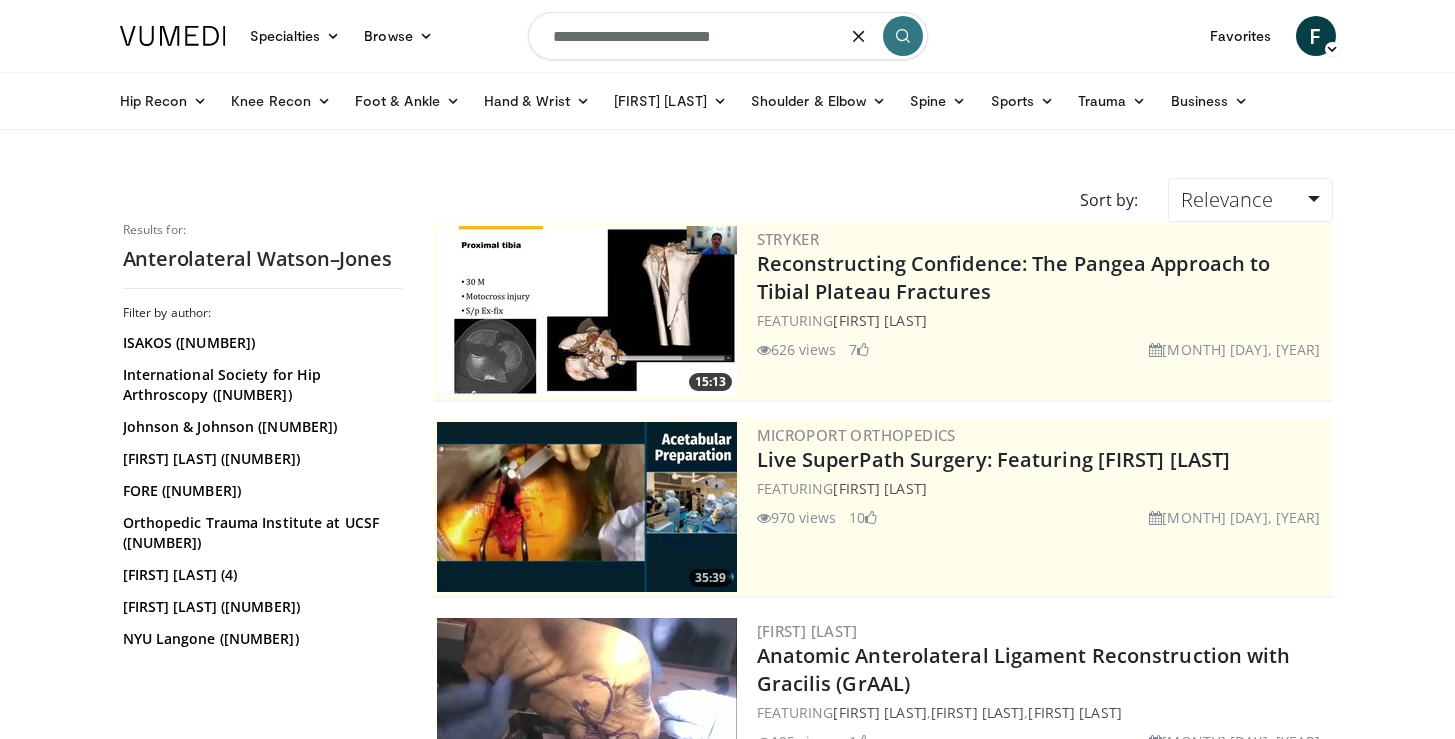 drag, startPoint x: 652, startPoint y: 32, endPoint x: 485, endPoint y: 53, distance: 168.31519 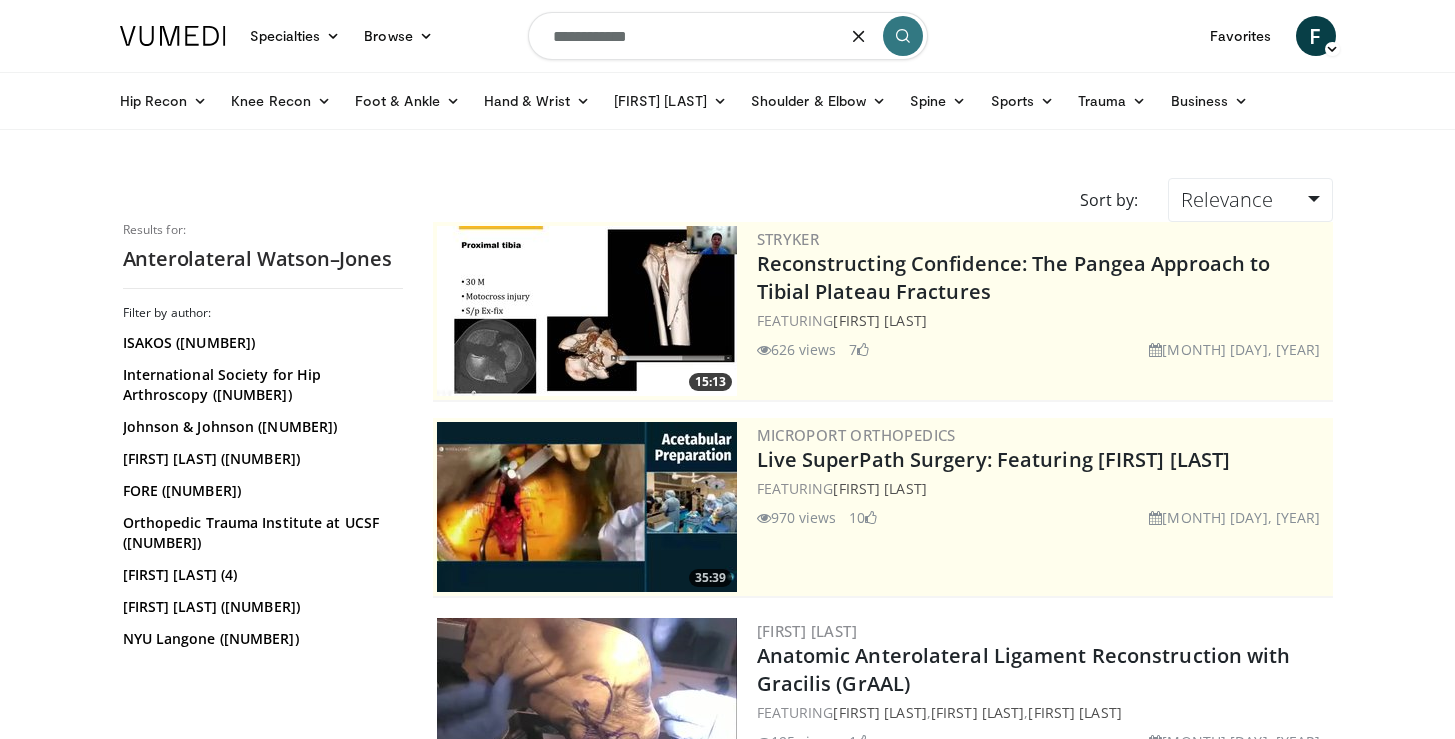 type on "**********" 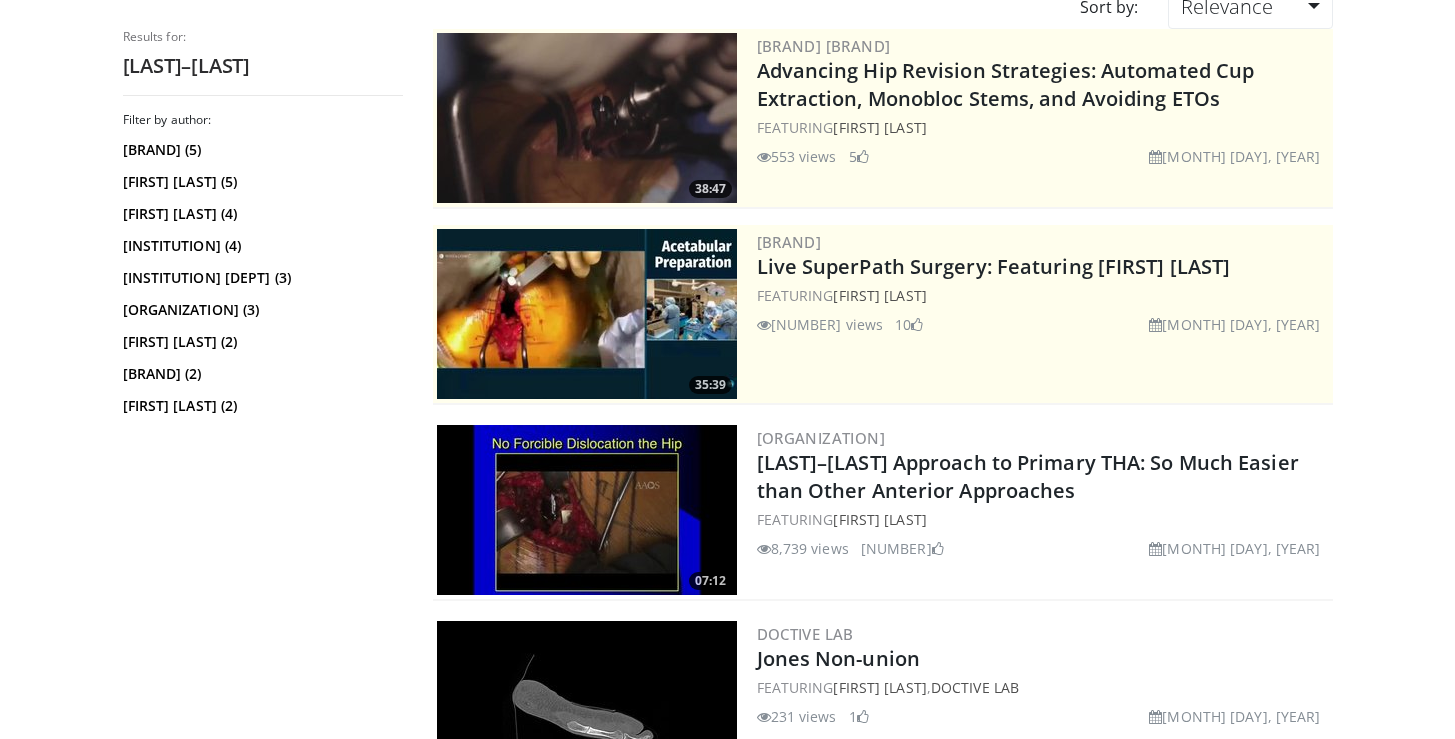 scroll, scrollTop: 422, scrollLeft: 0, axis: vertical 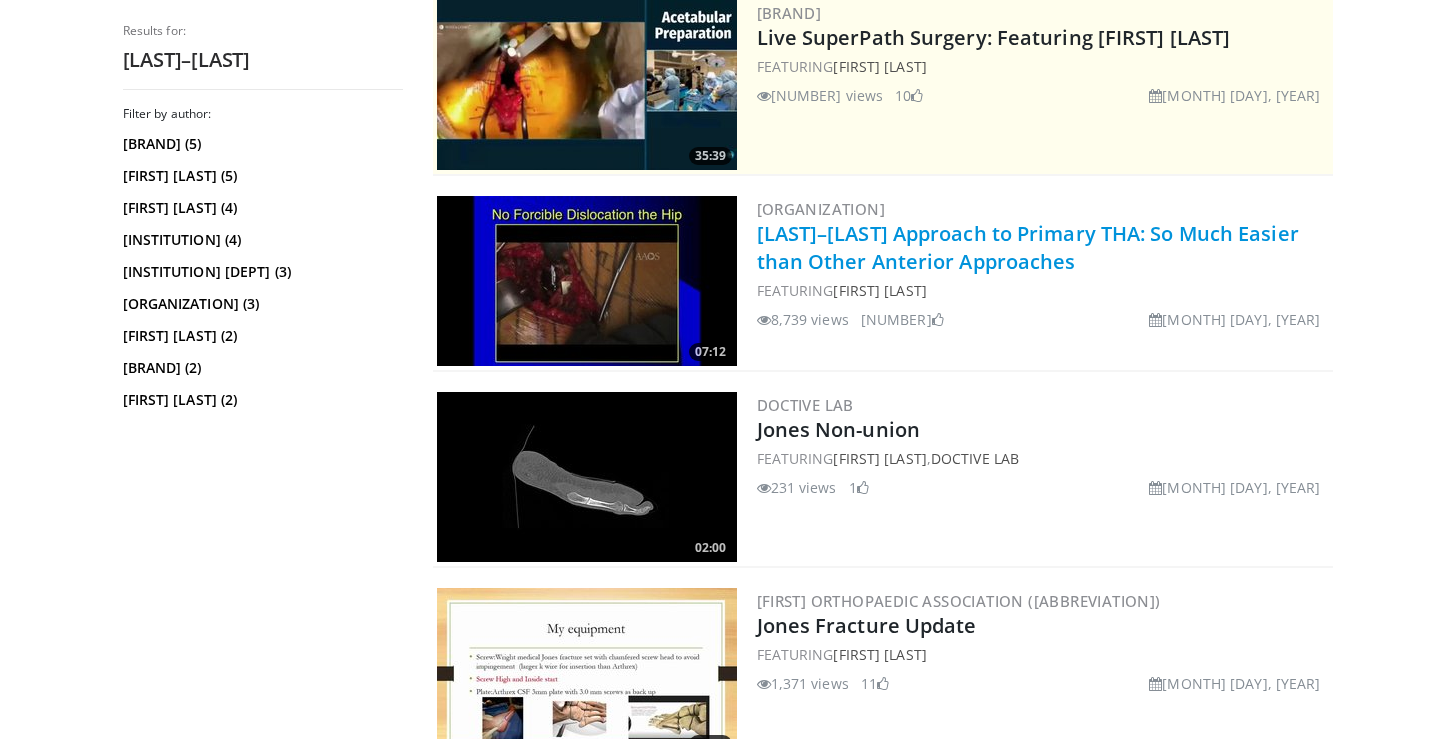 click on "[LAST]–[LAST] Approach to Primary THA: So Much Easier than Other Anterior Approaches" at bounding box center [1028, 247] 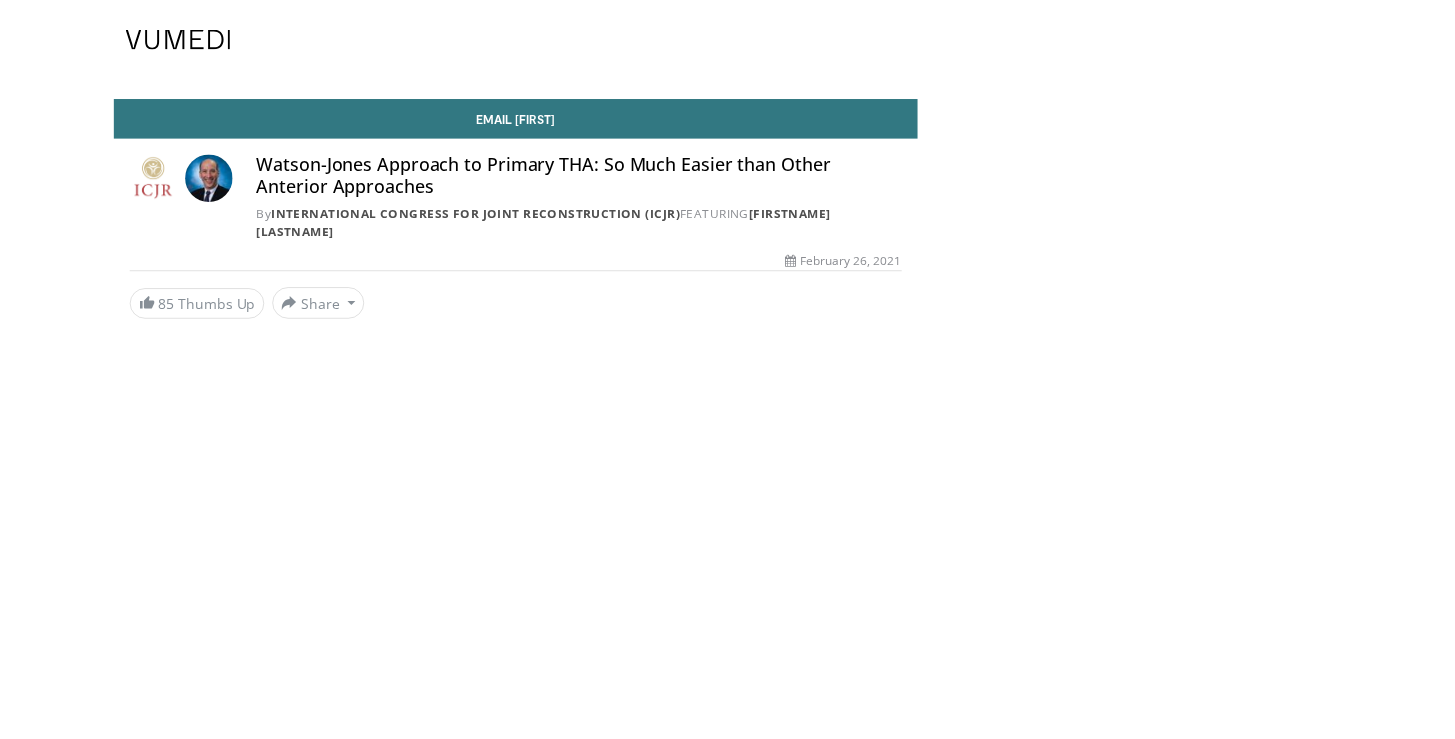 scroll, scrollTop: 0, scrollLeft: 0, axis: both 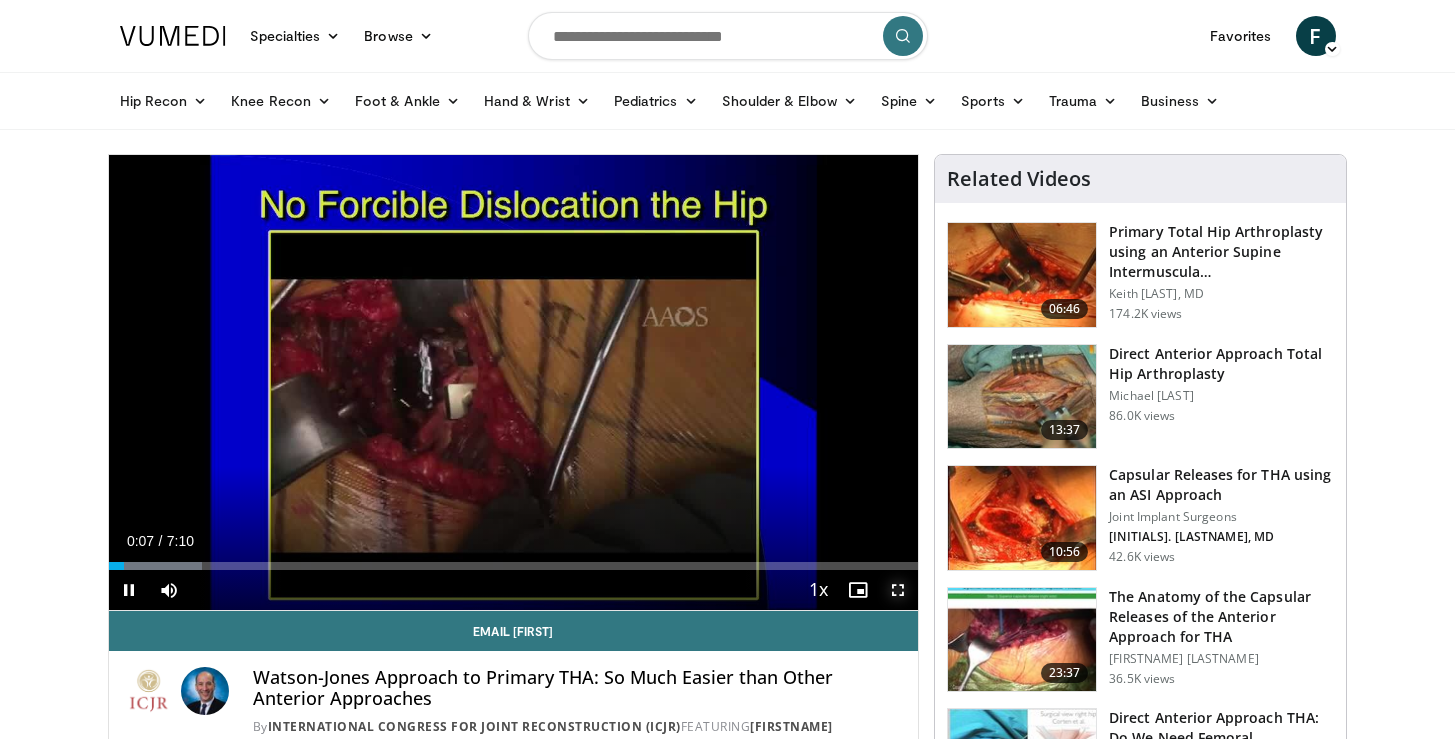 click at bounding box center (898, 590) 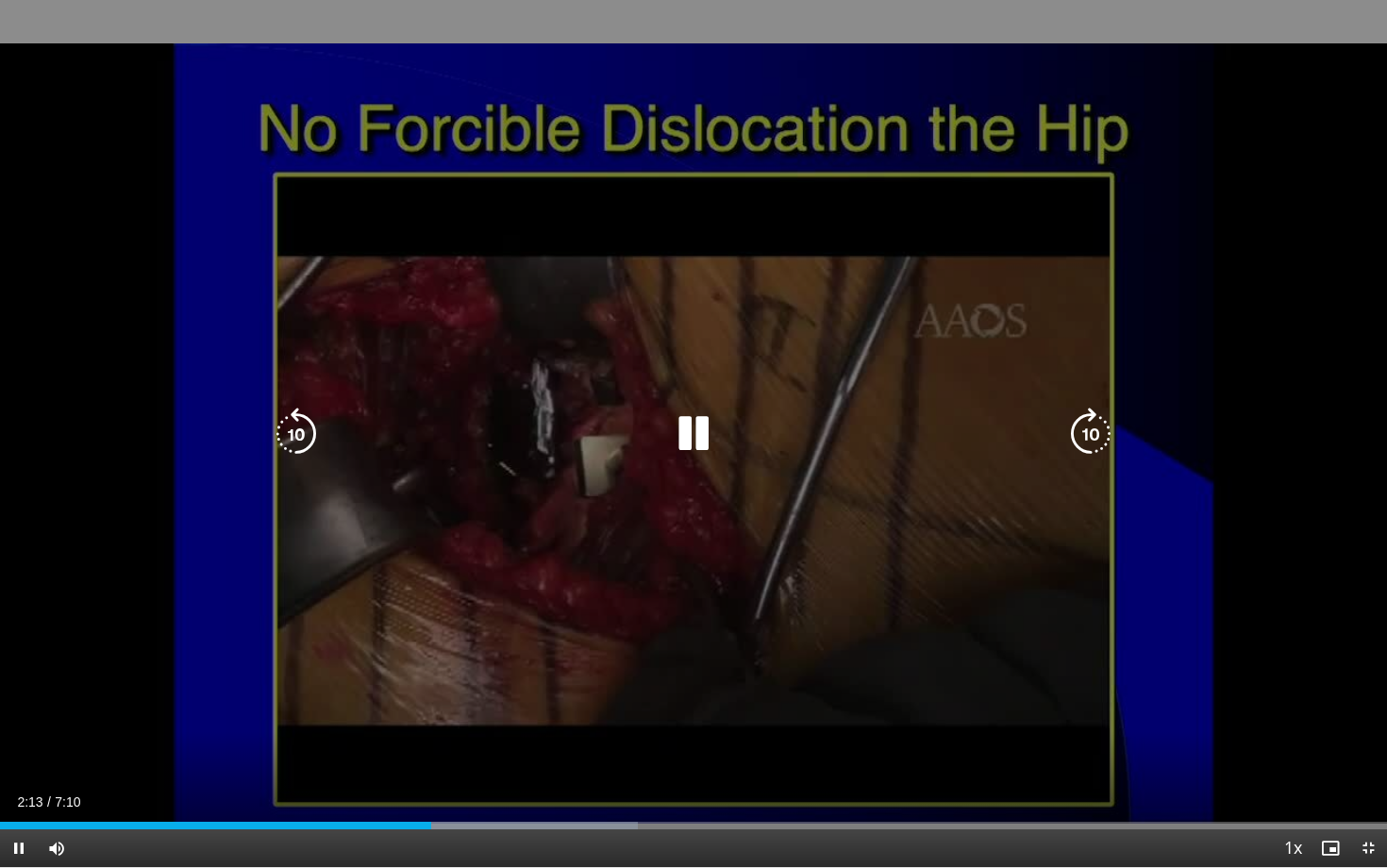 click at bounding box center (694, 434) 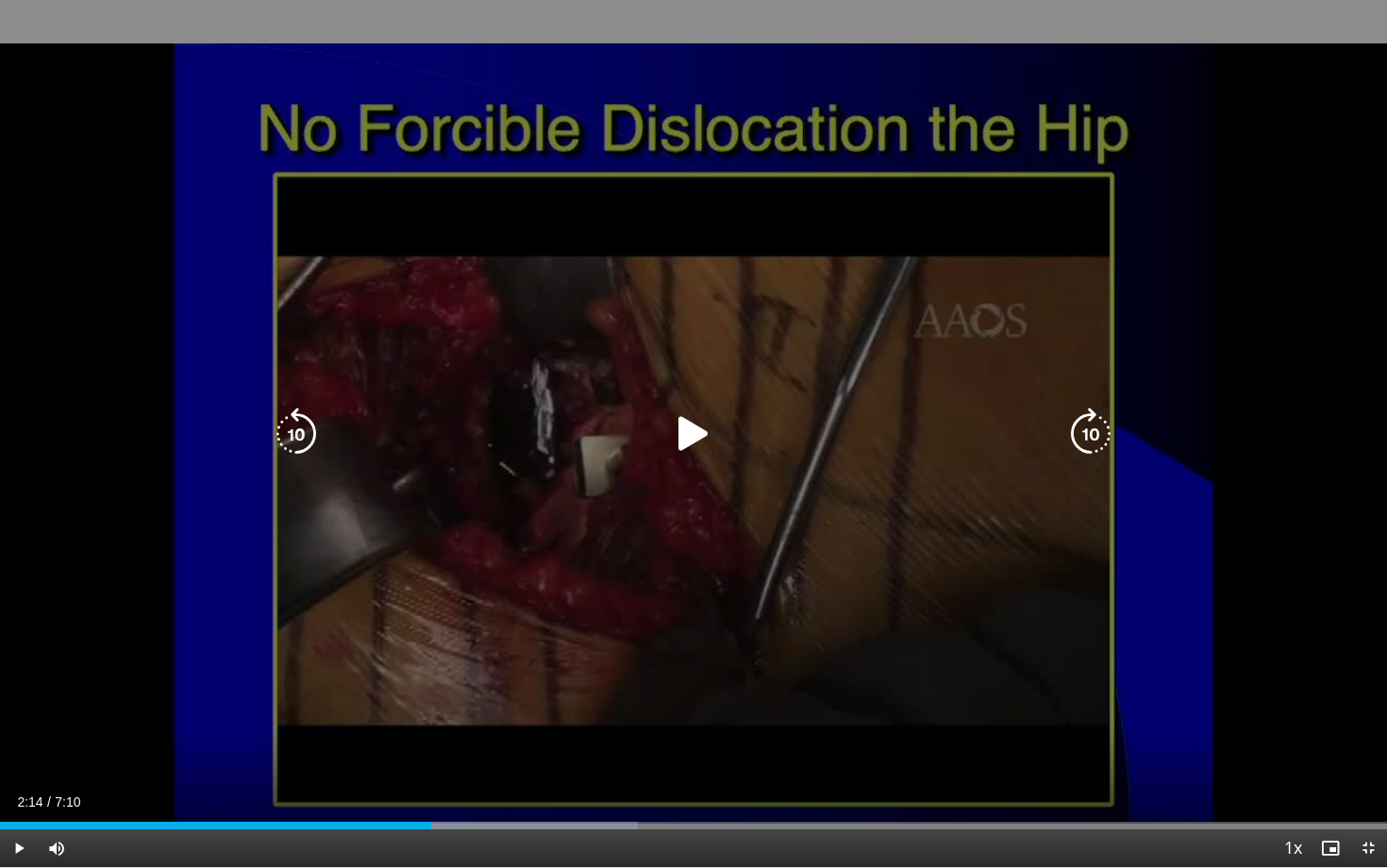 type 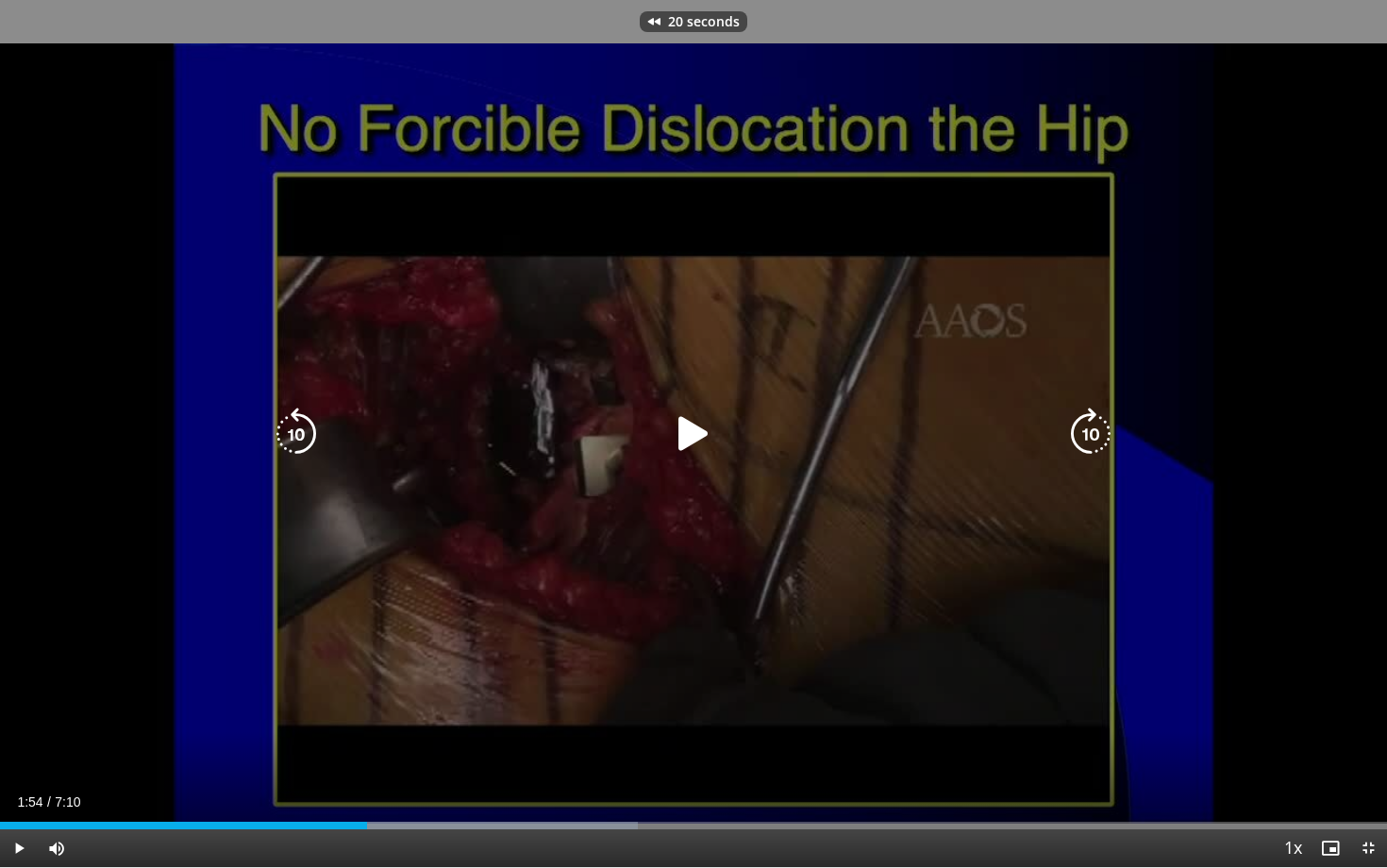 click at bounding box center (694, 434) 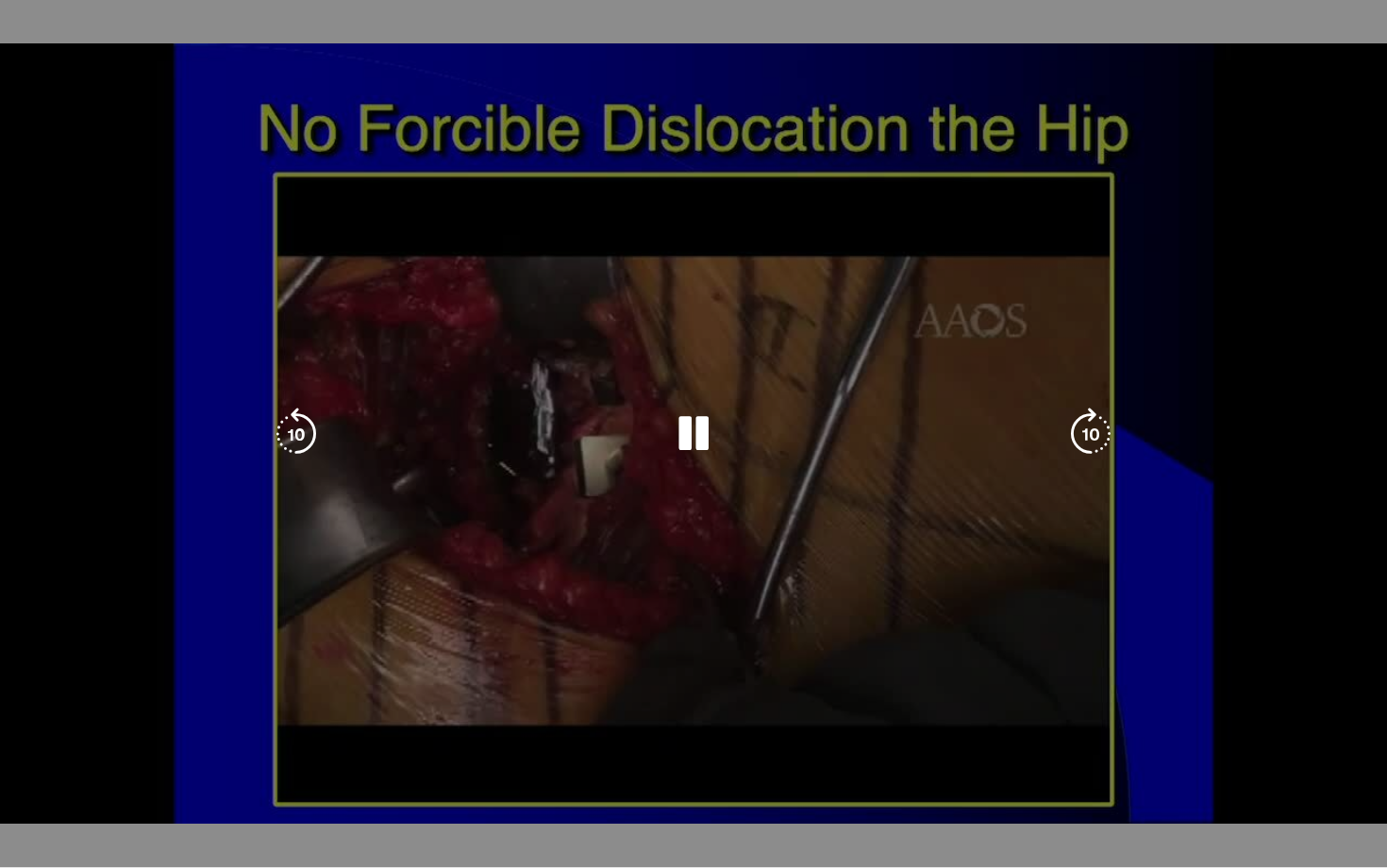 click at bounding box center (694, 434) 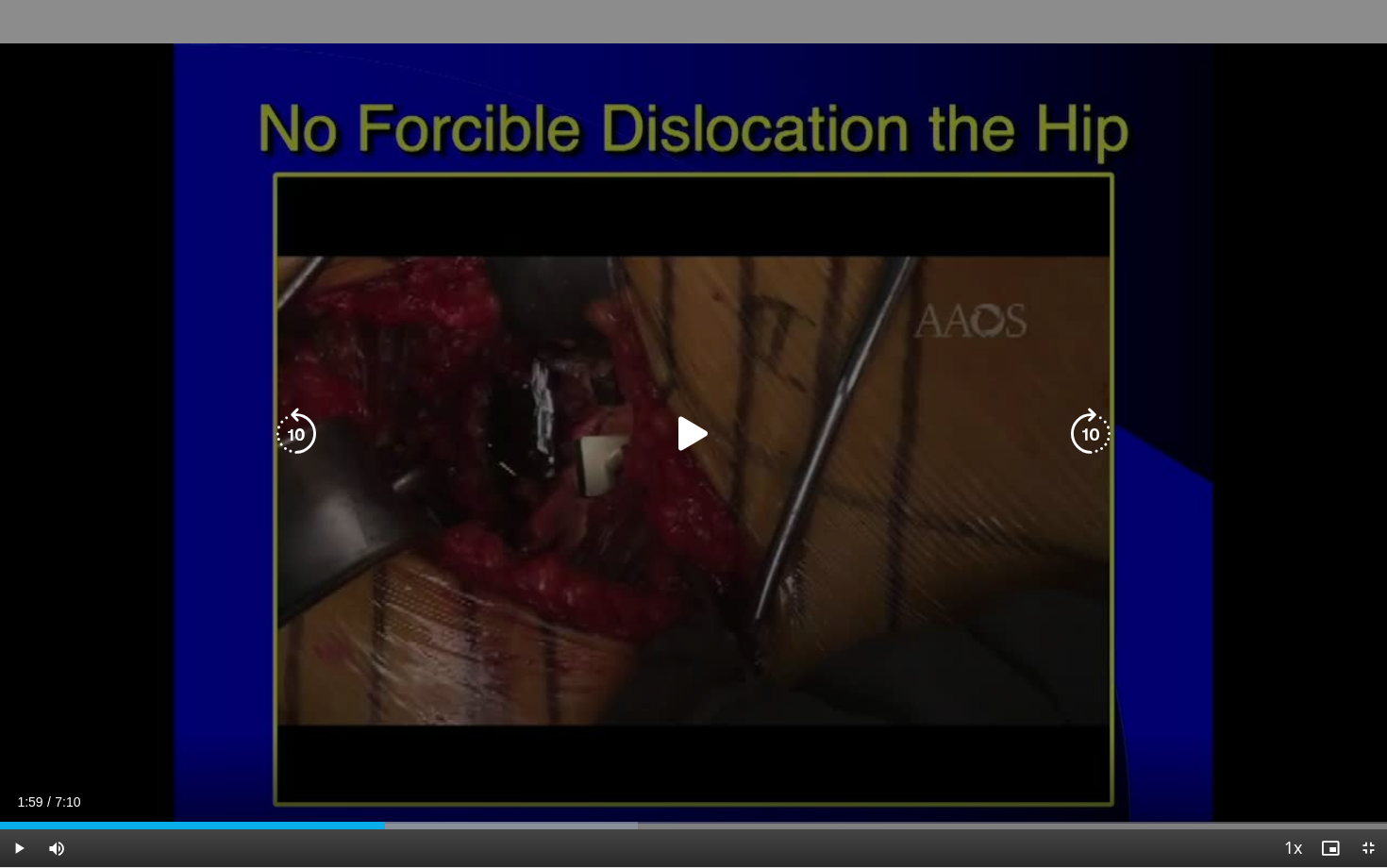 click at bounding box center [694, 434] 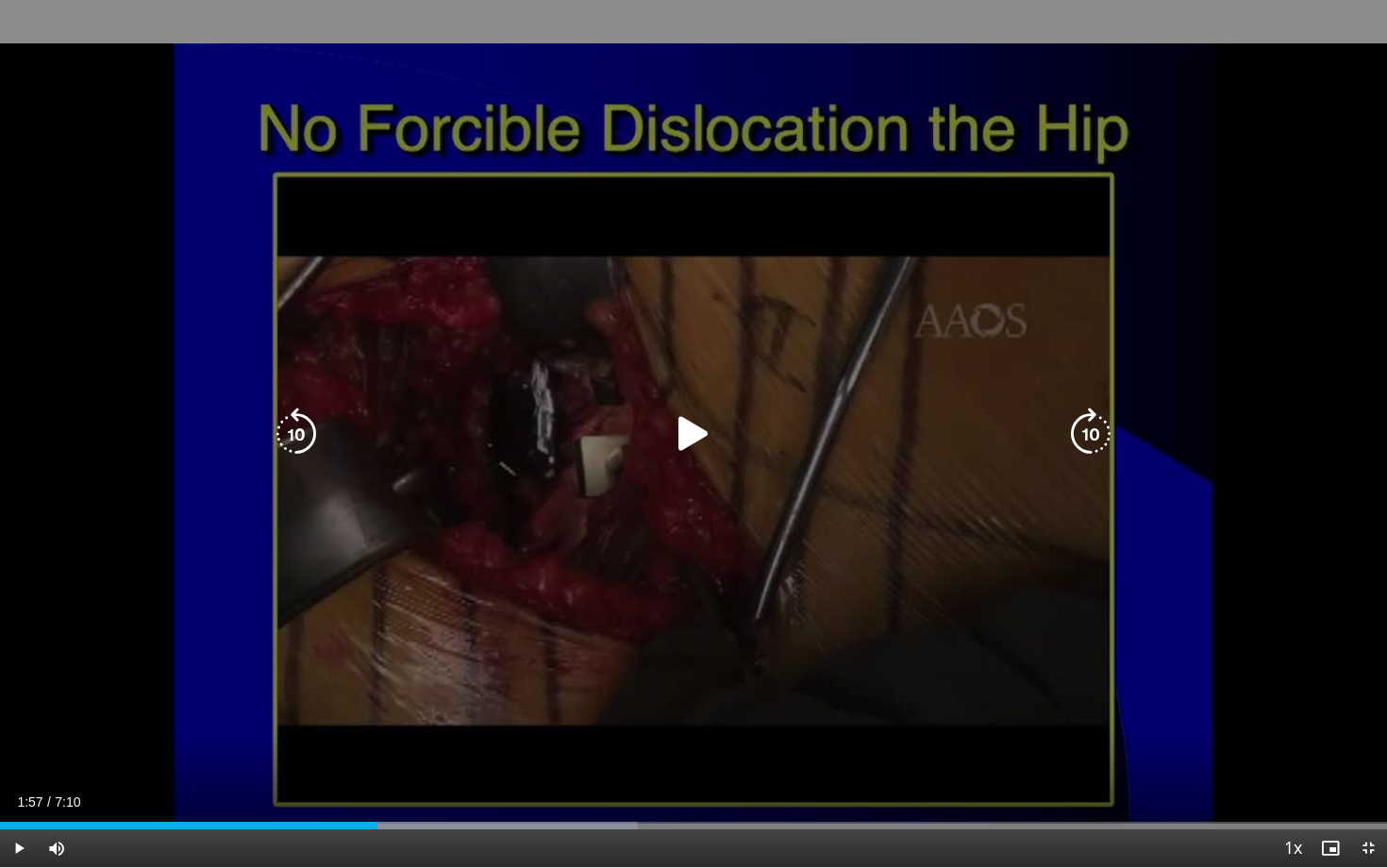 click at bounding box center (694, 434) 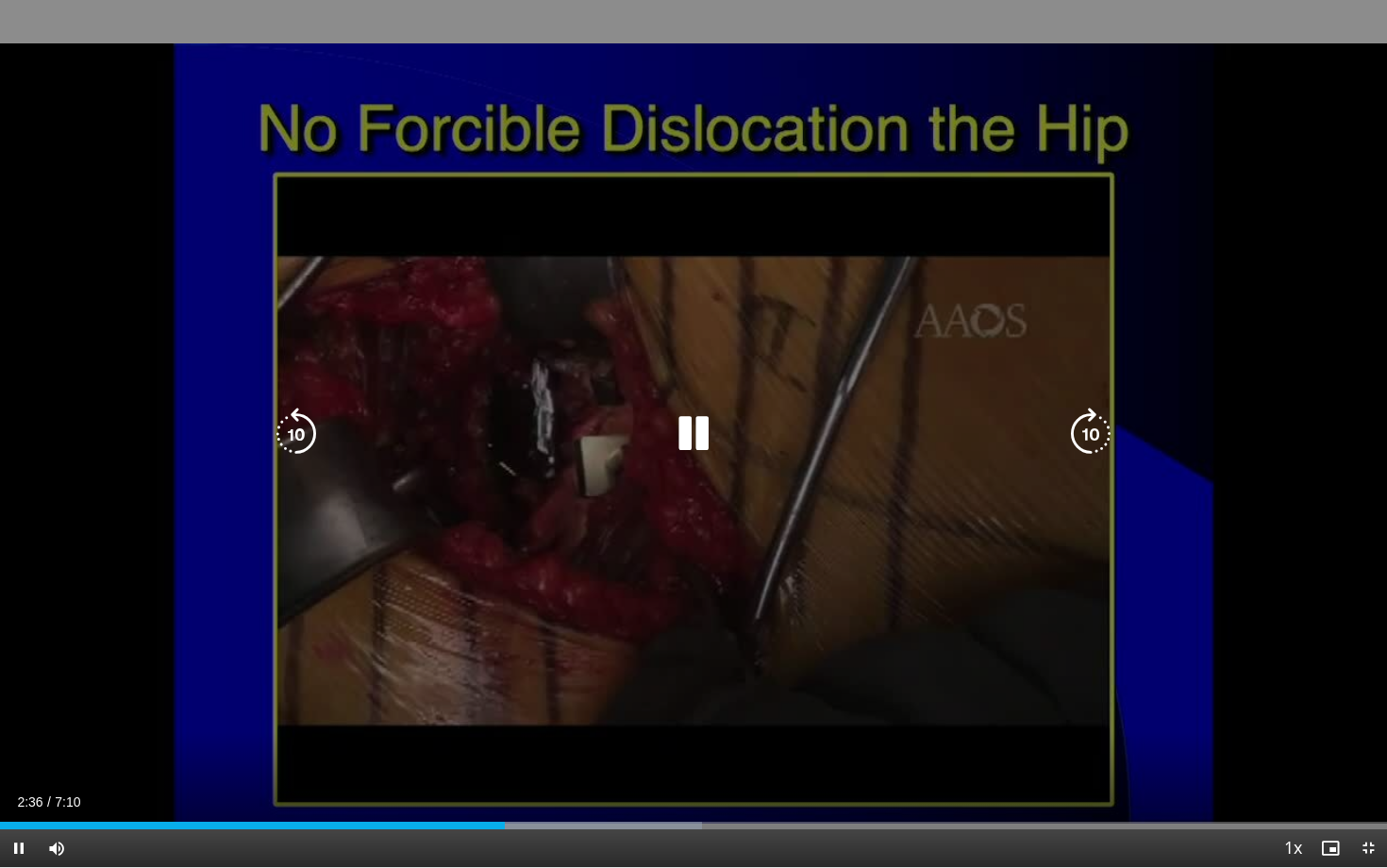 click at bounding box center (694, 434) 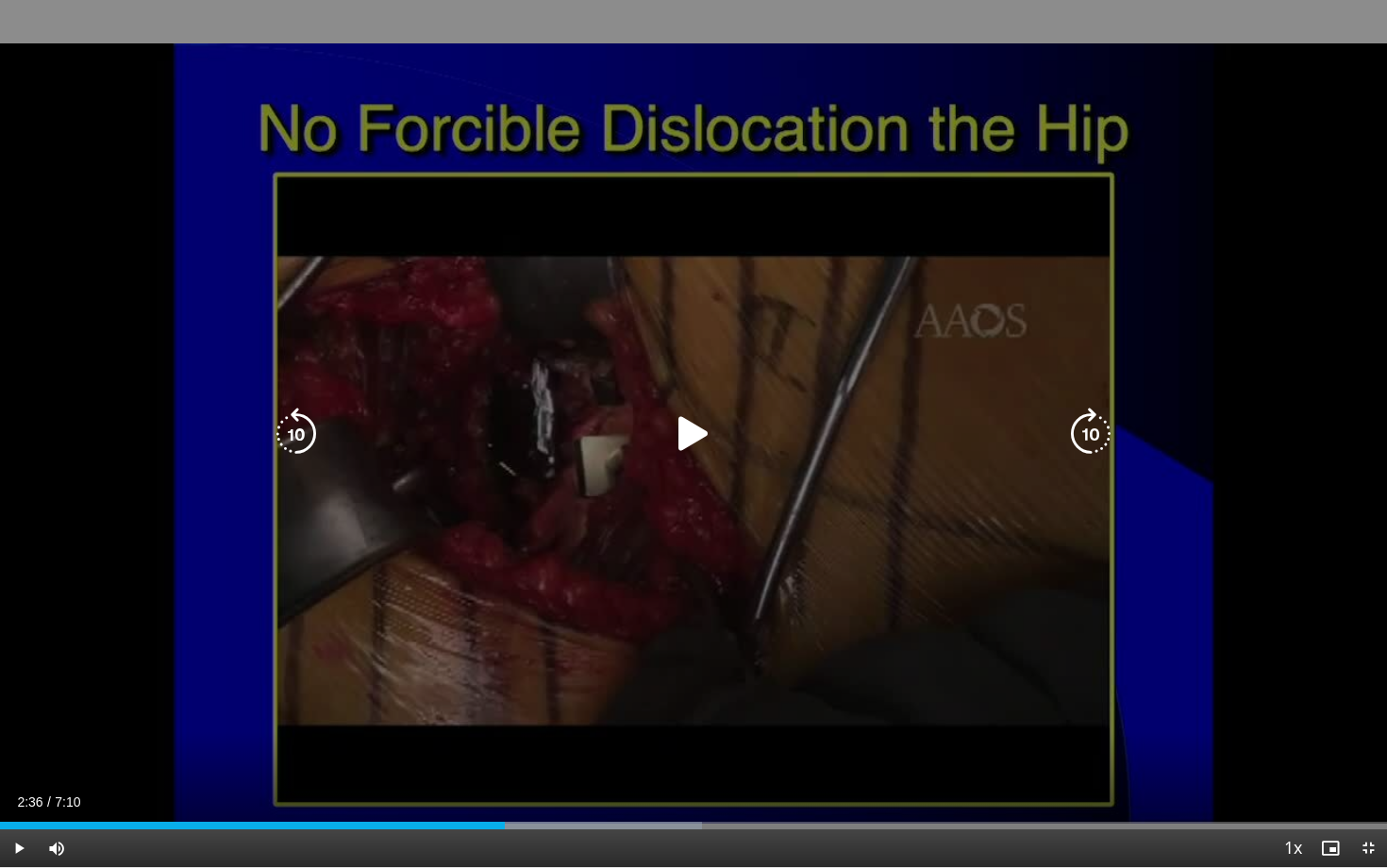 click at bounding box center [694, 434] 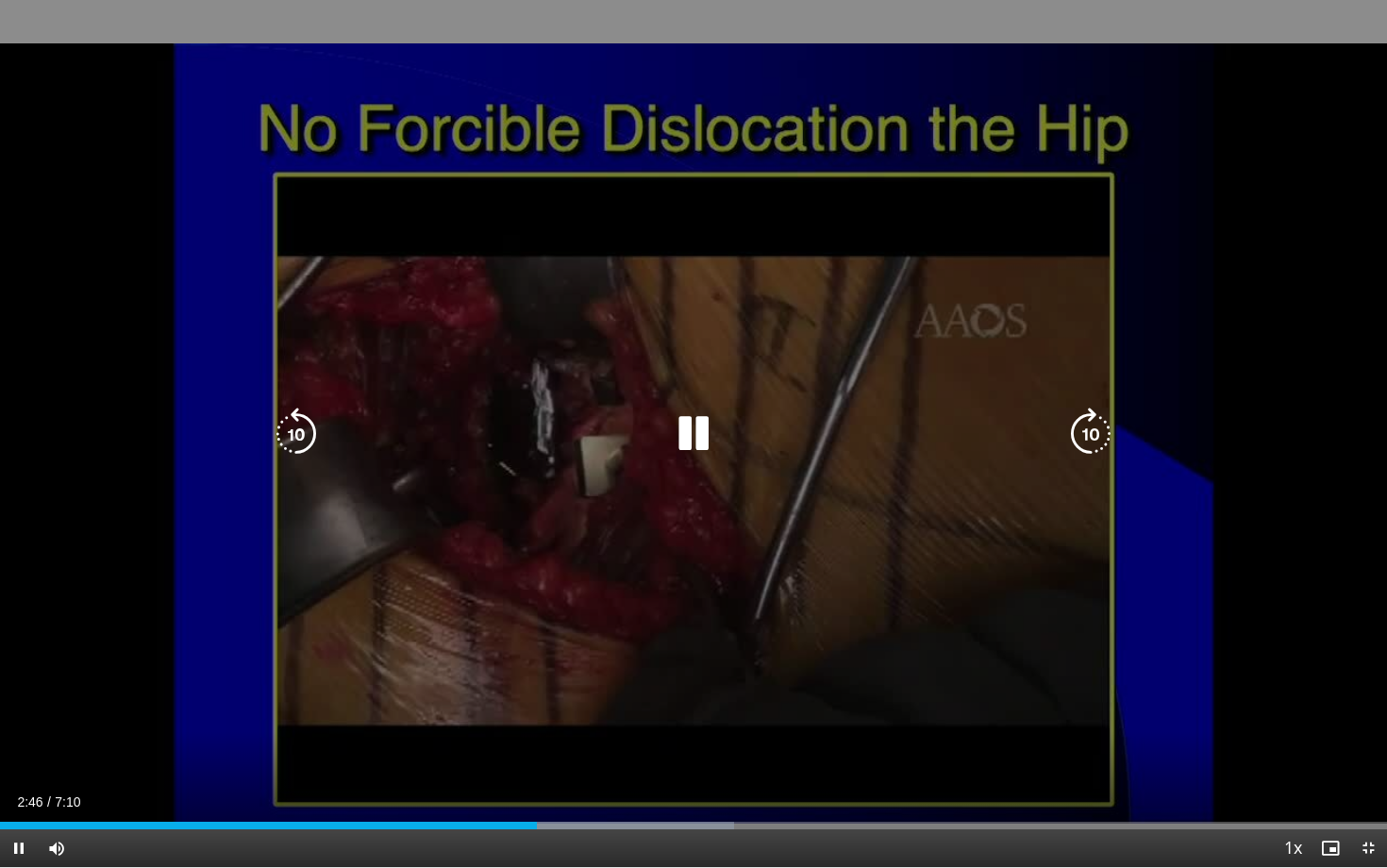 click at bounding box center [694, 434] 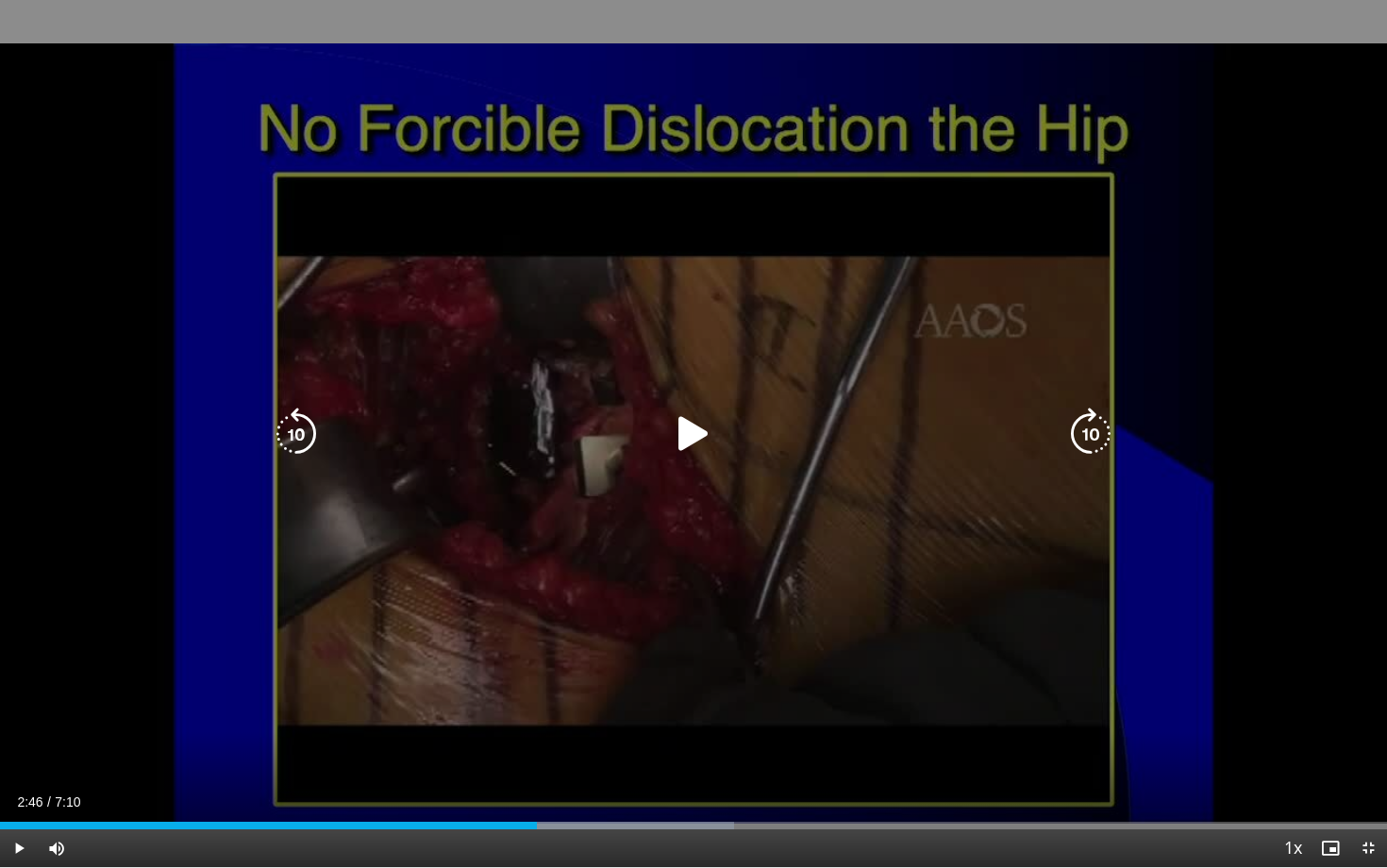click at bounding box center [694, 434] 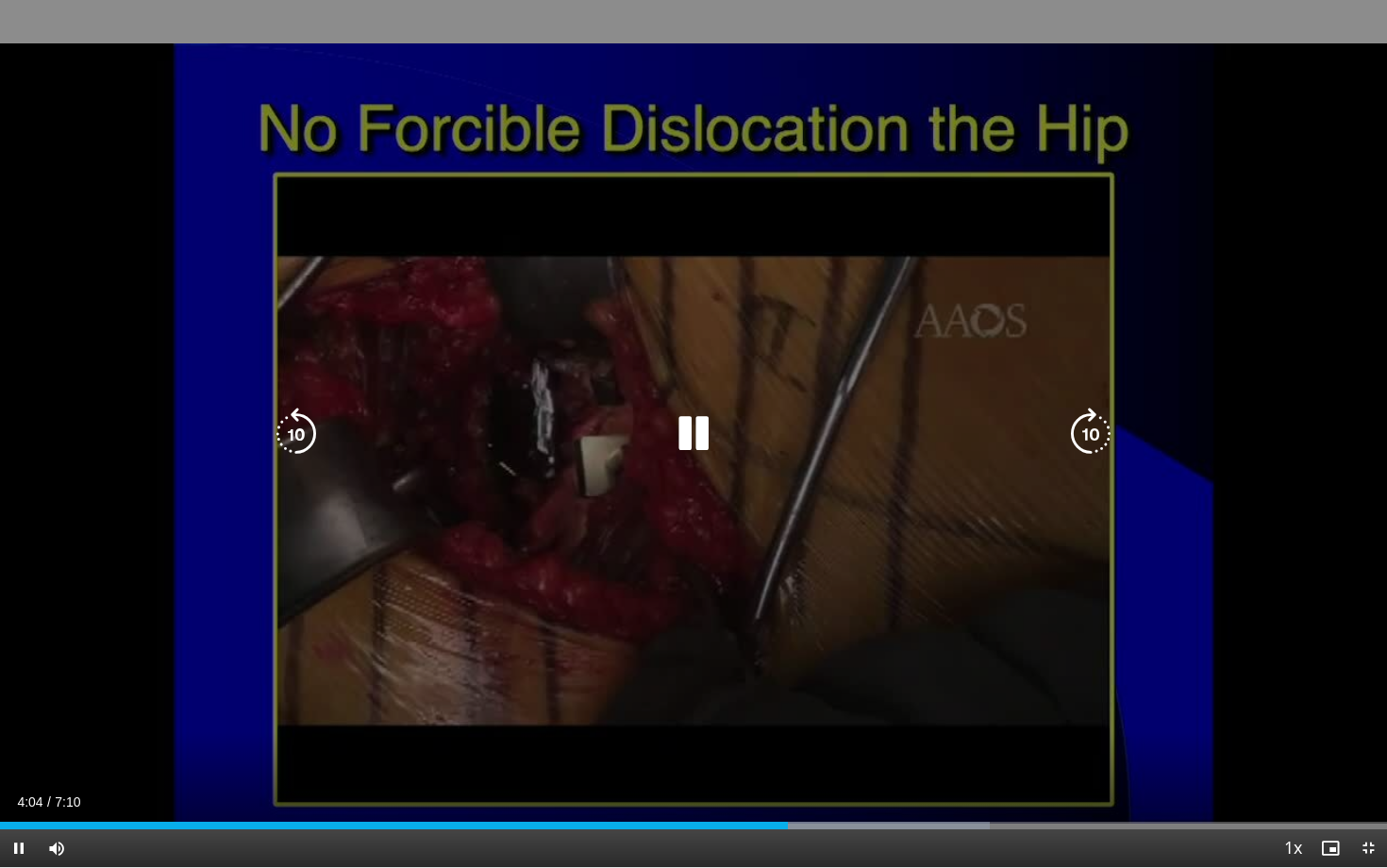 click at bounding box center (694, 434) 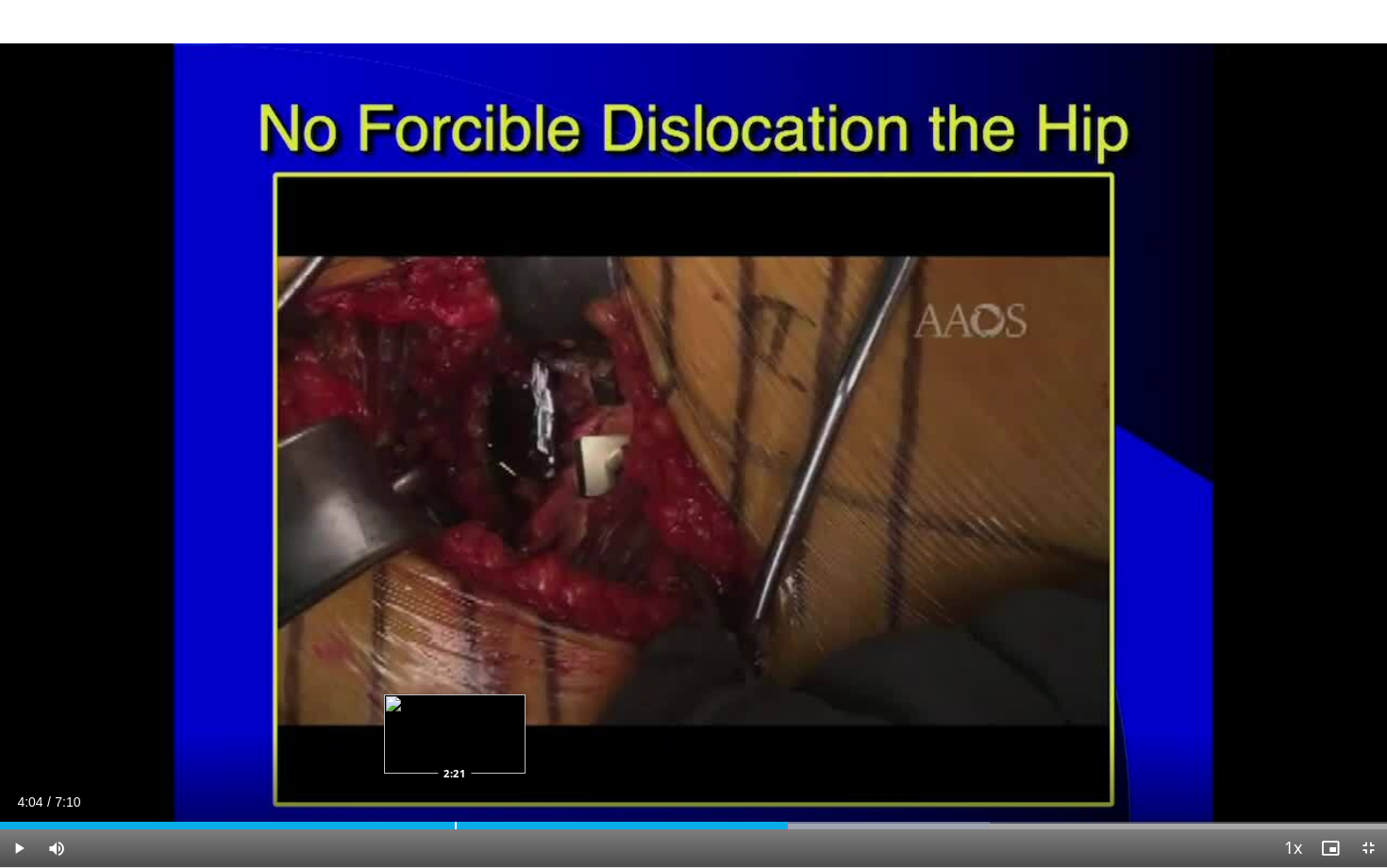 click at bounding box center [456, 826] 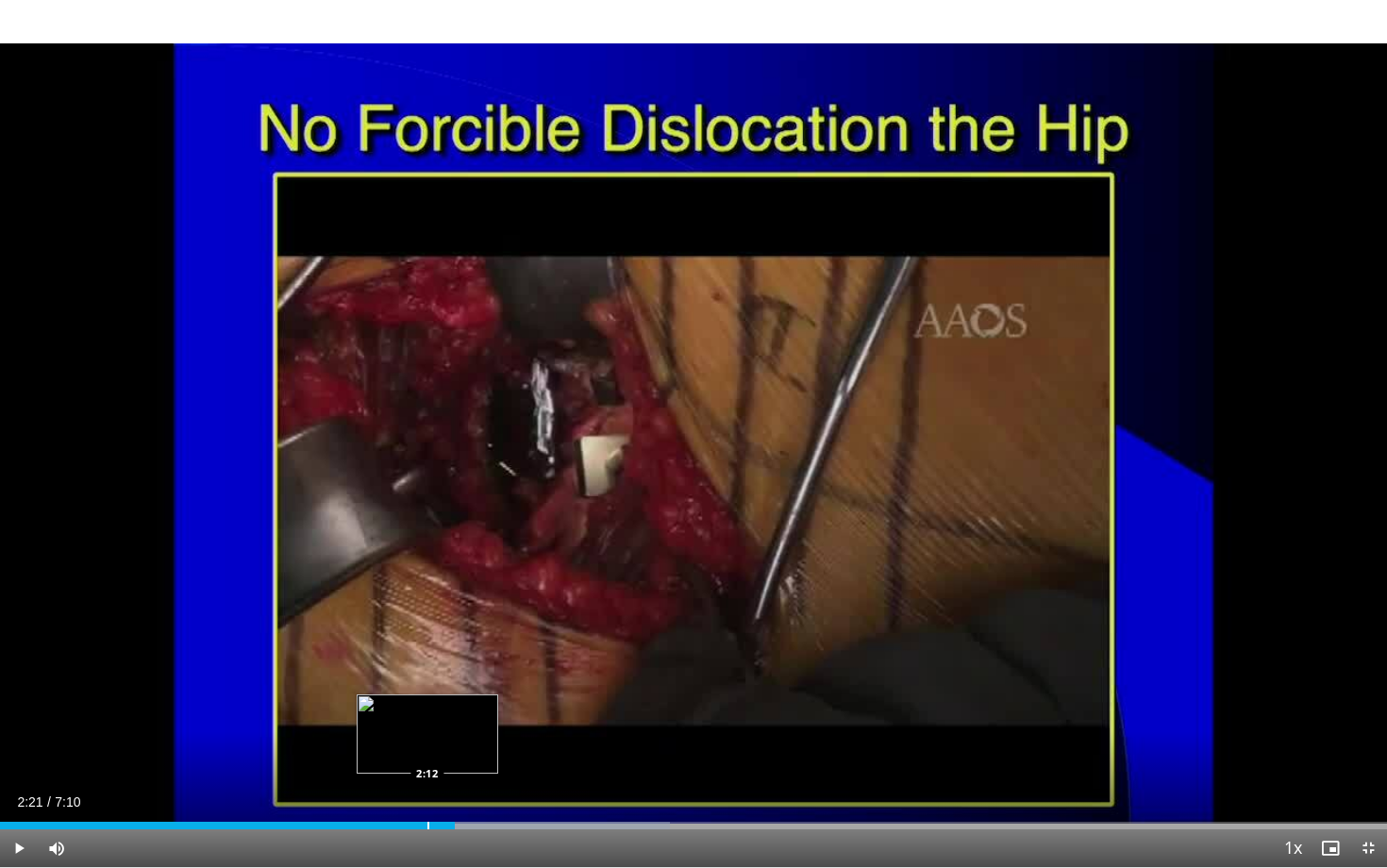 click on "Loaded :  48.32% 2:21 2:12" at bounding box center [694, 820] 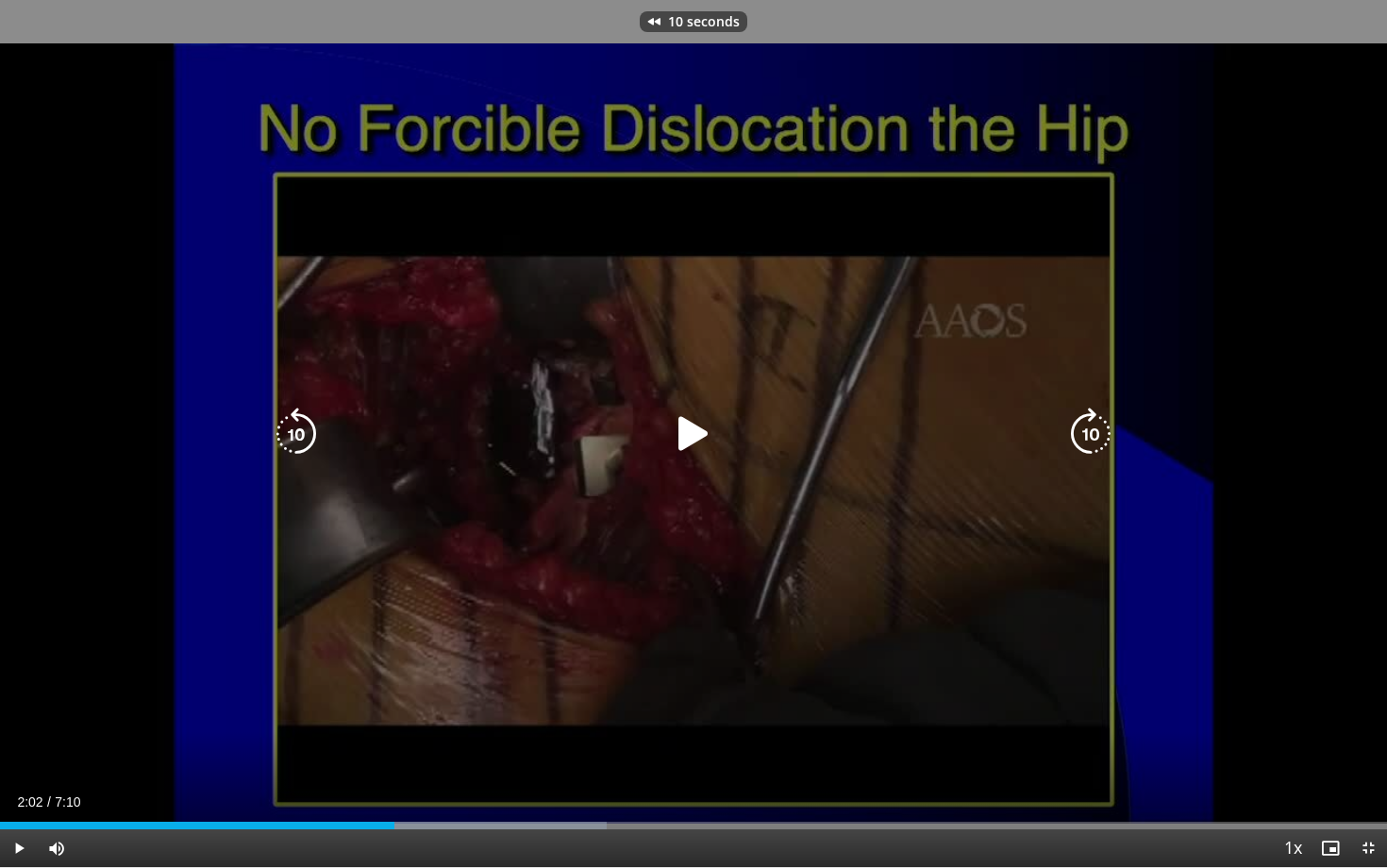 click at bounding box center [694, 434] 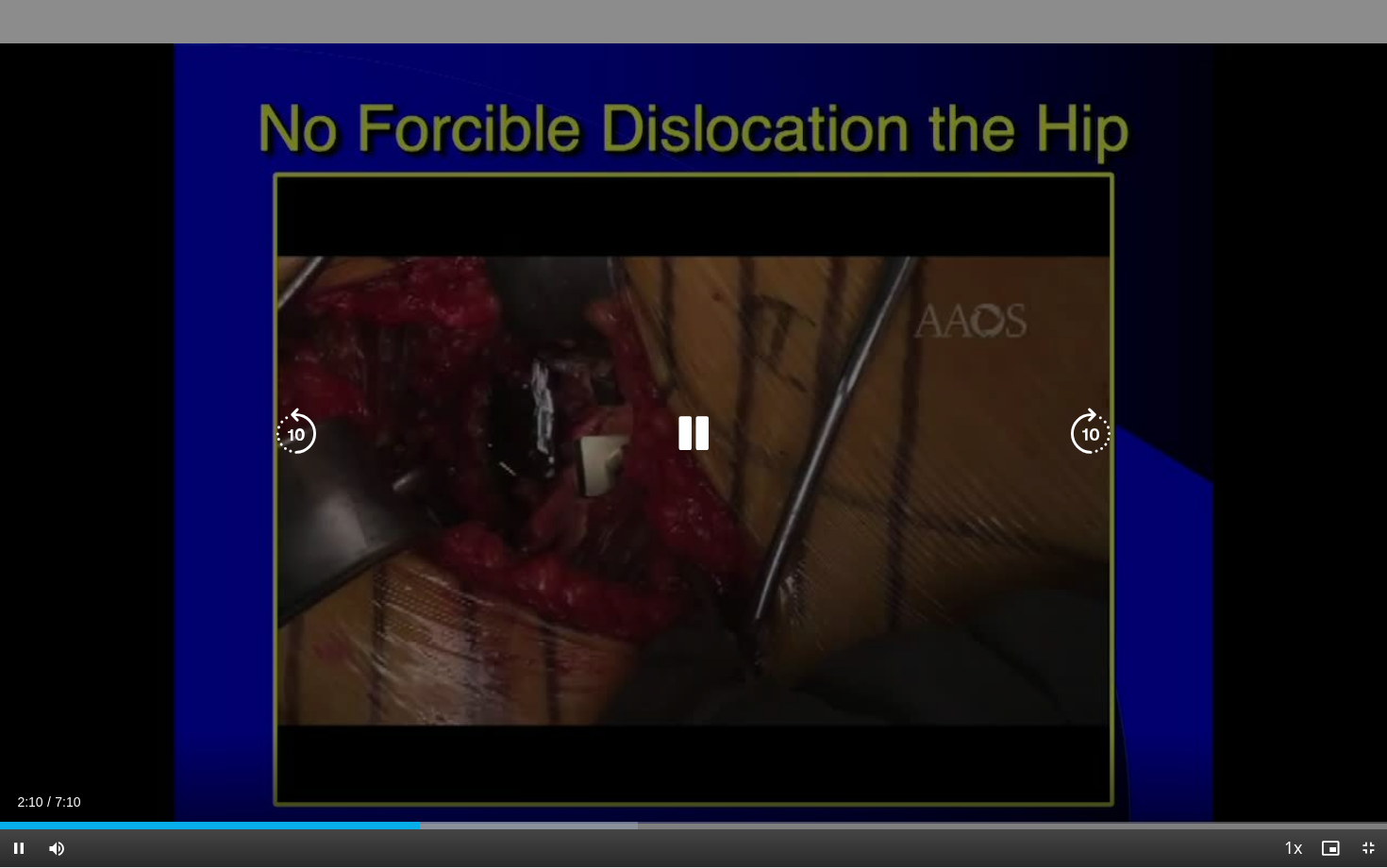 click at bounding box center [694, 434] 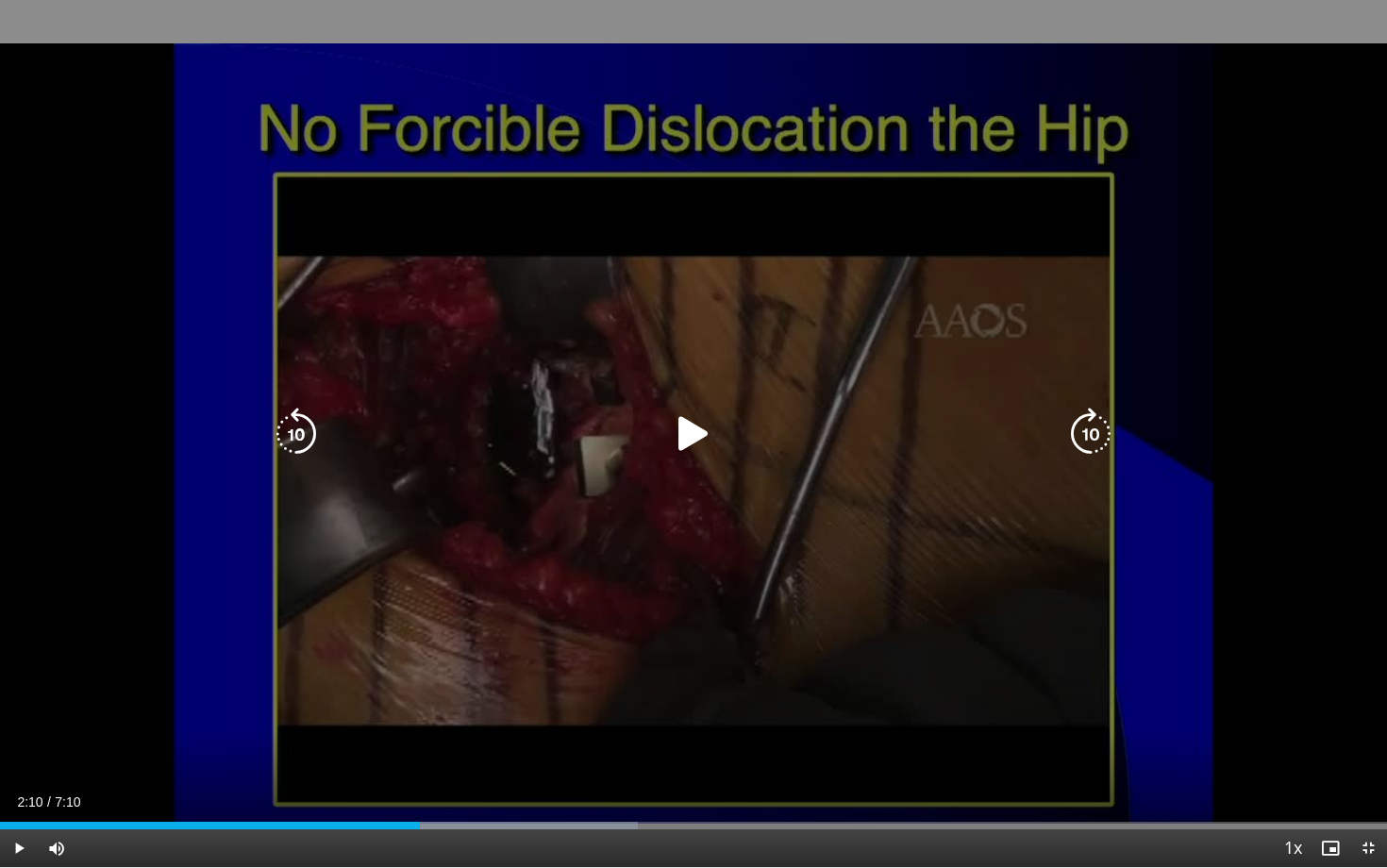 click at bounding box center (694, 434) 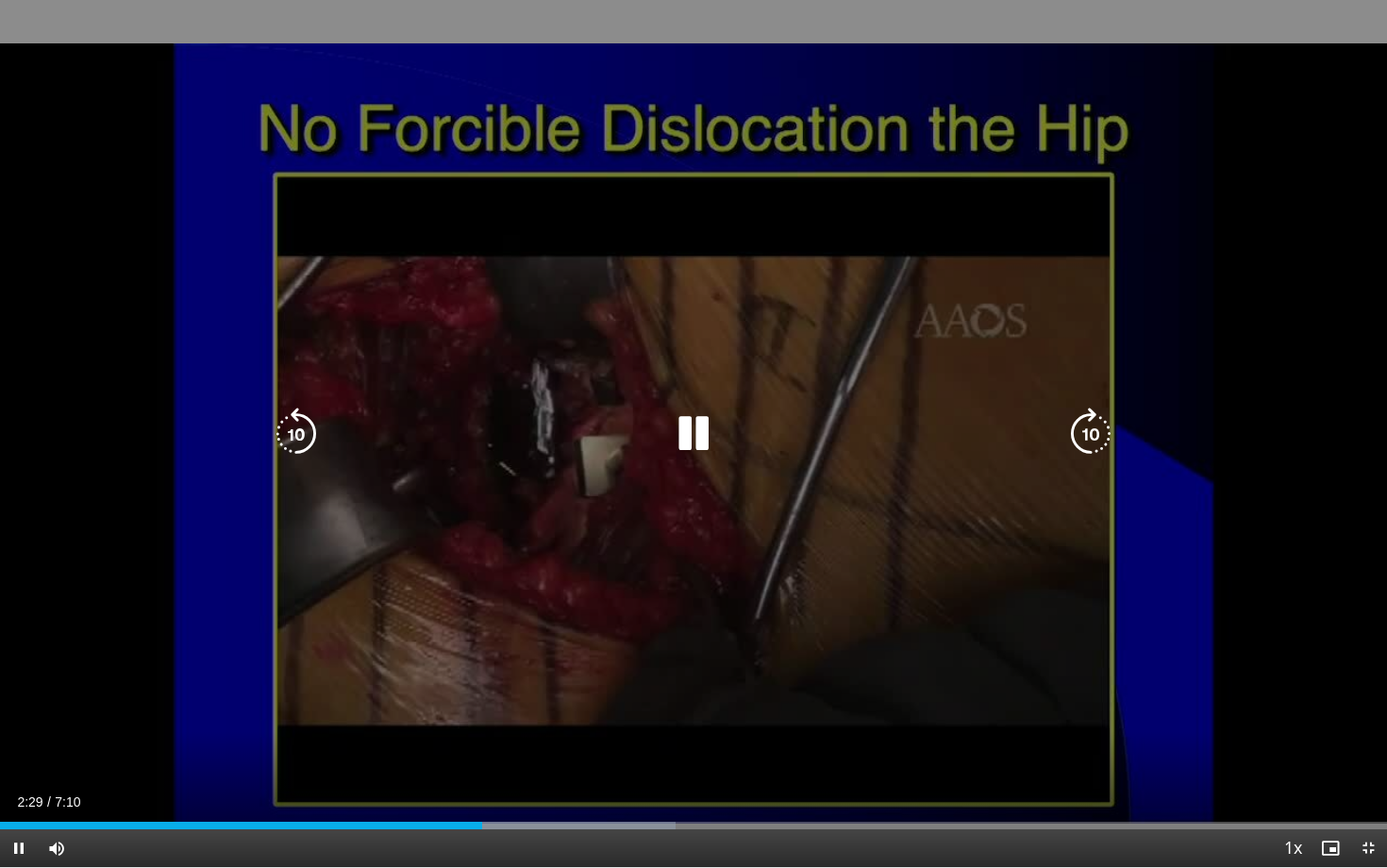 click at bounding box center [694, 434] 